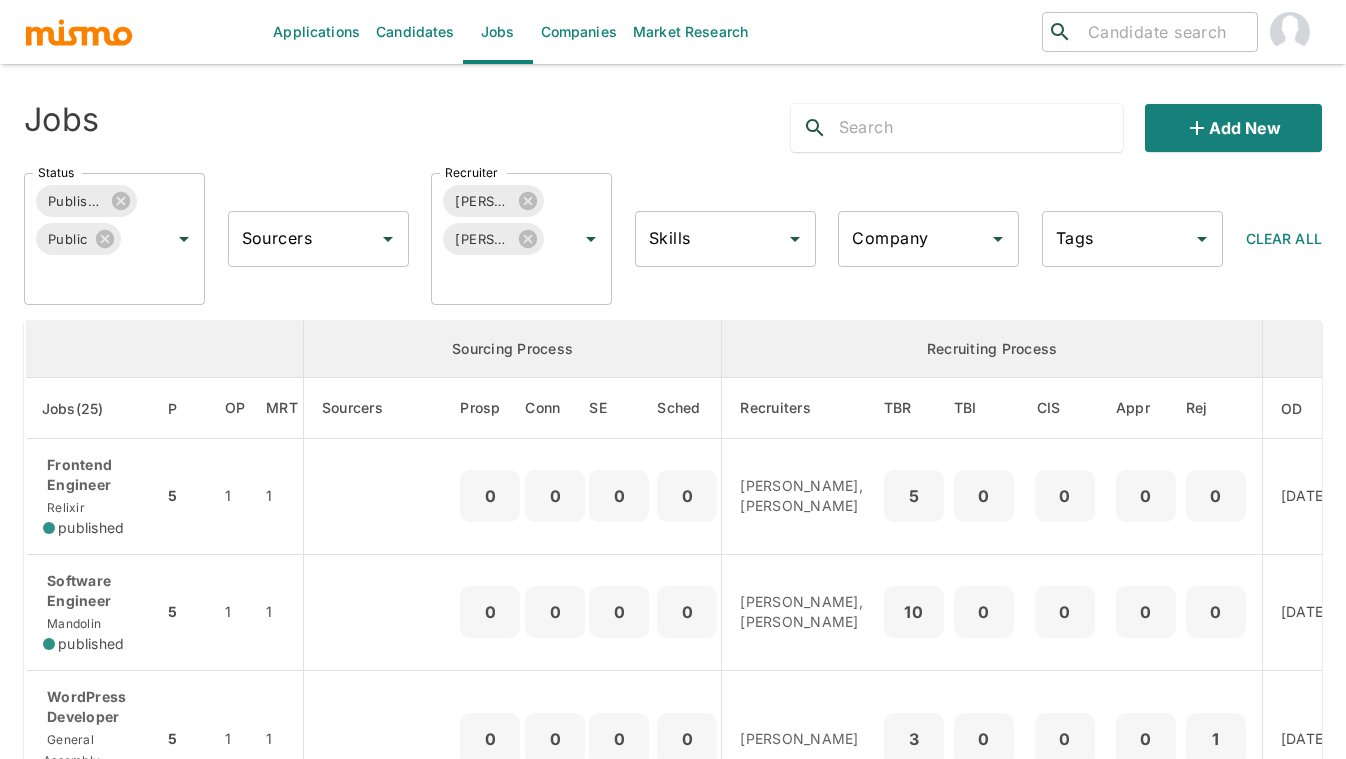 scroll, scrollTop: 1294, scrollLeft: 0, axis: vertical 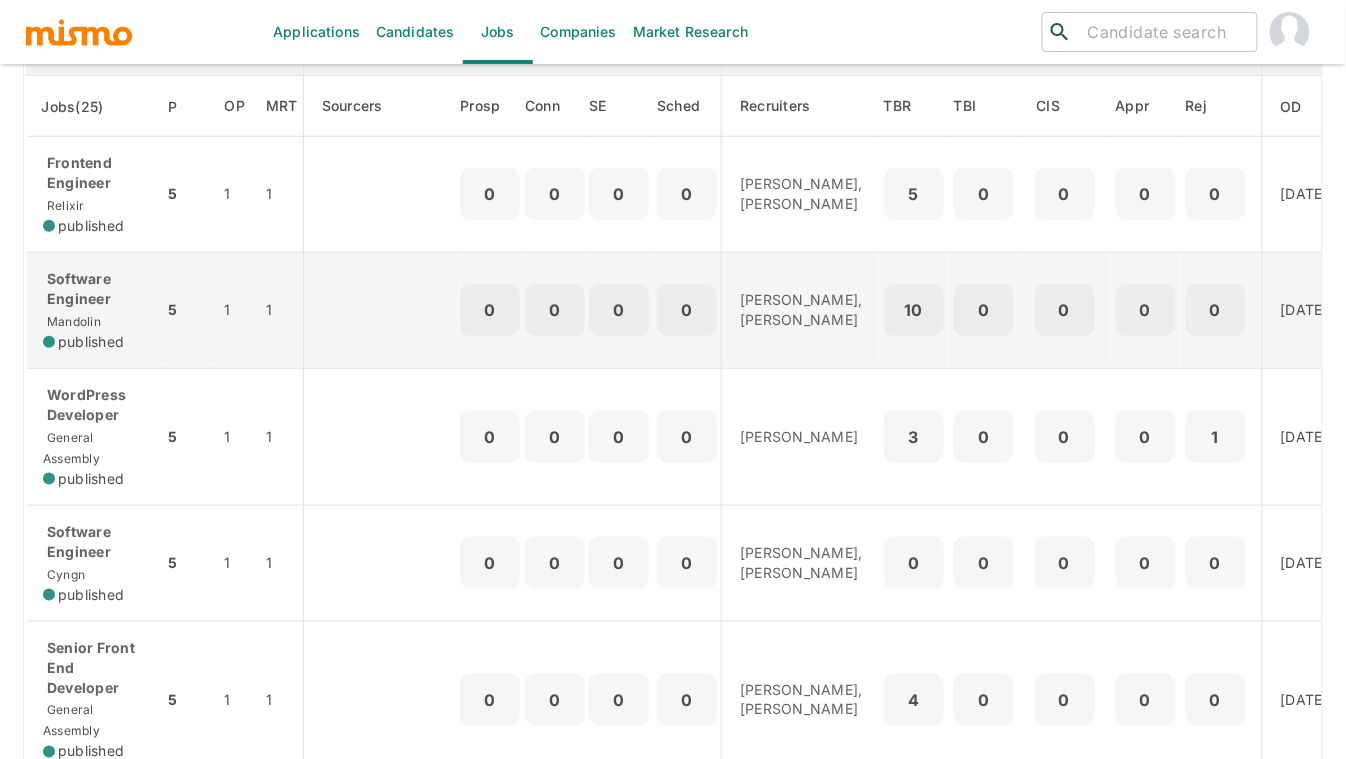 click on "Software Engineer" at bounding box center [95, 289] 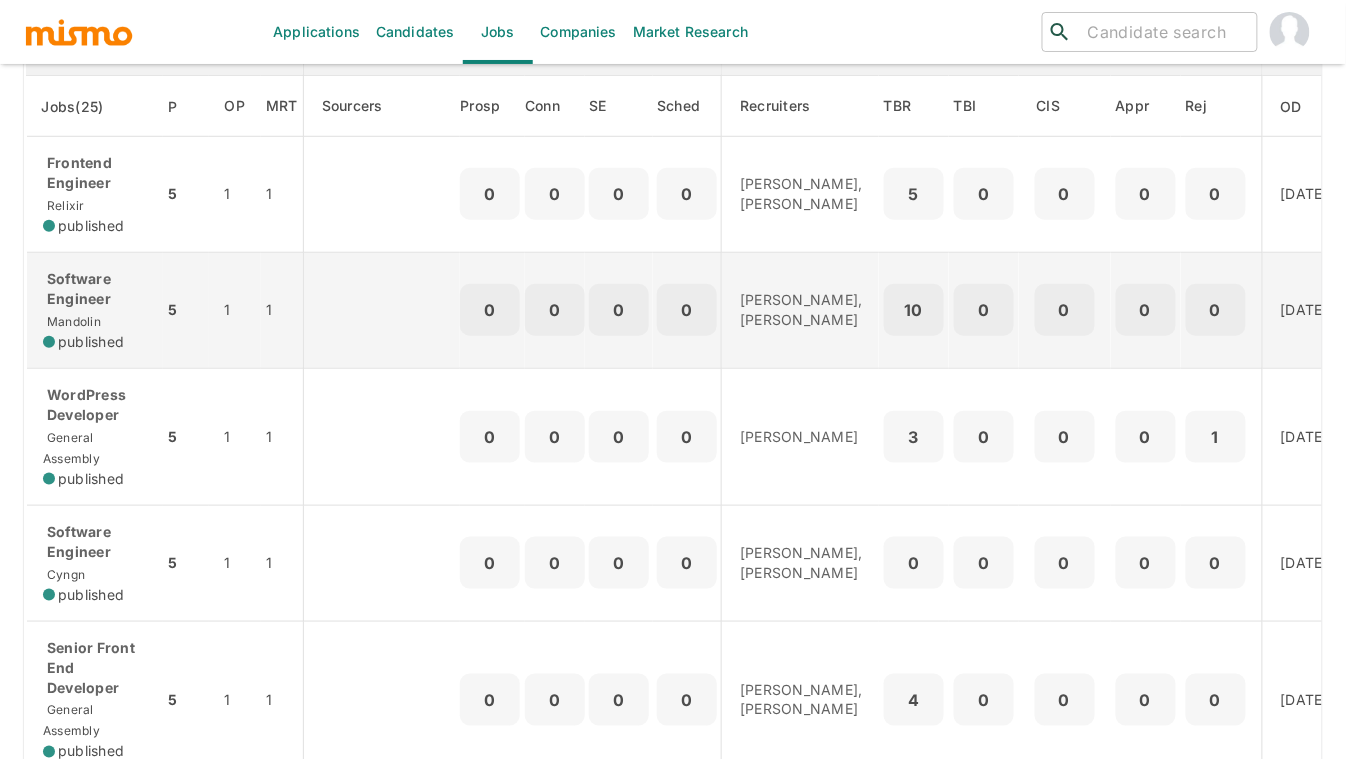 scroll, scrollTop: 0, scrollLeft: 0, axis: both 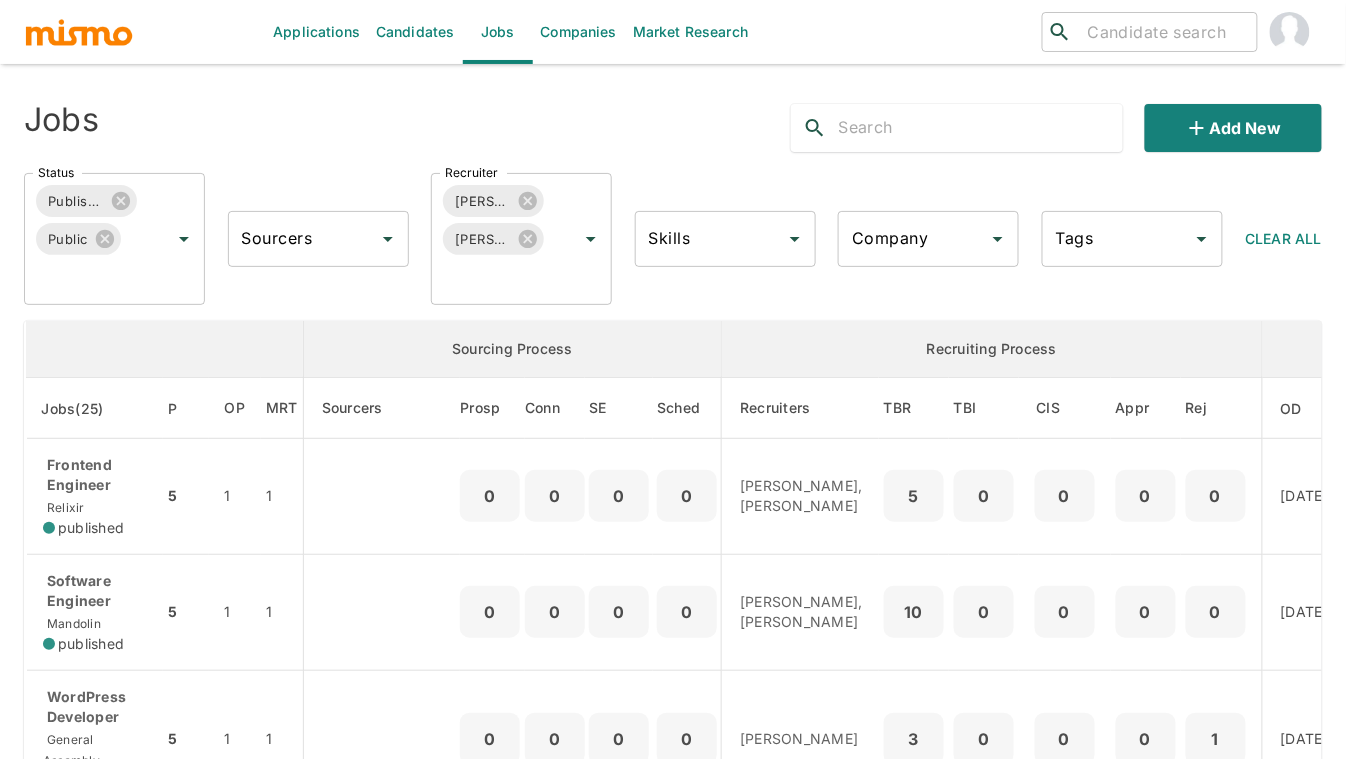 click on "Jobs" at bounding box center [282, 120] 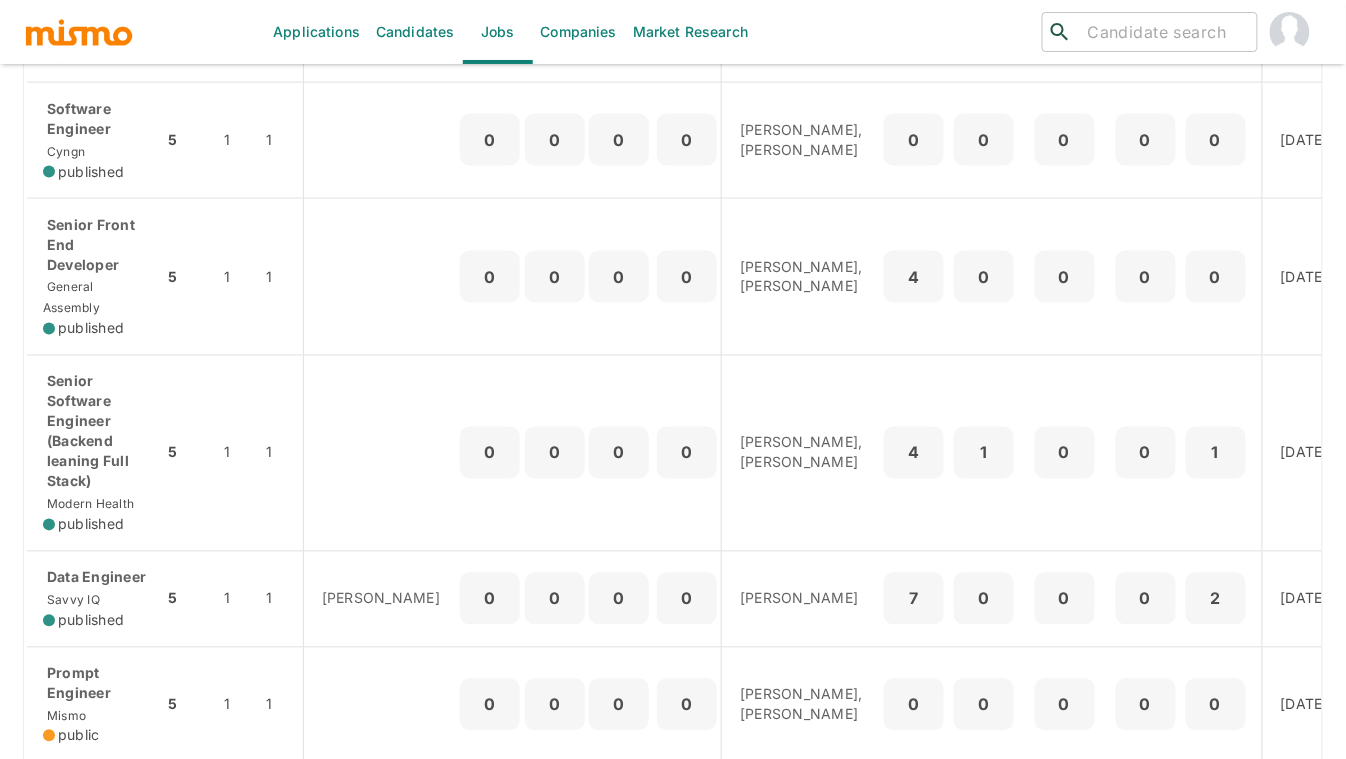 scroll, scrollTop: 0, scrollLeft: 0, axis: both 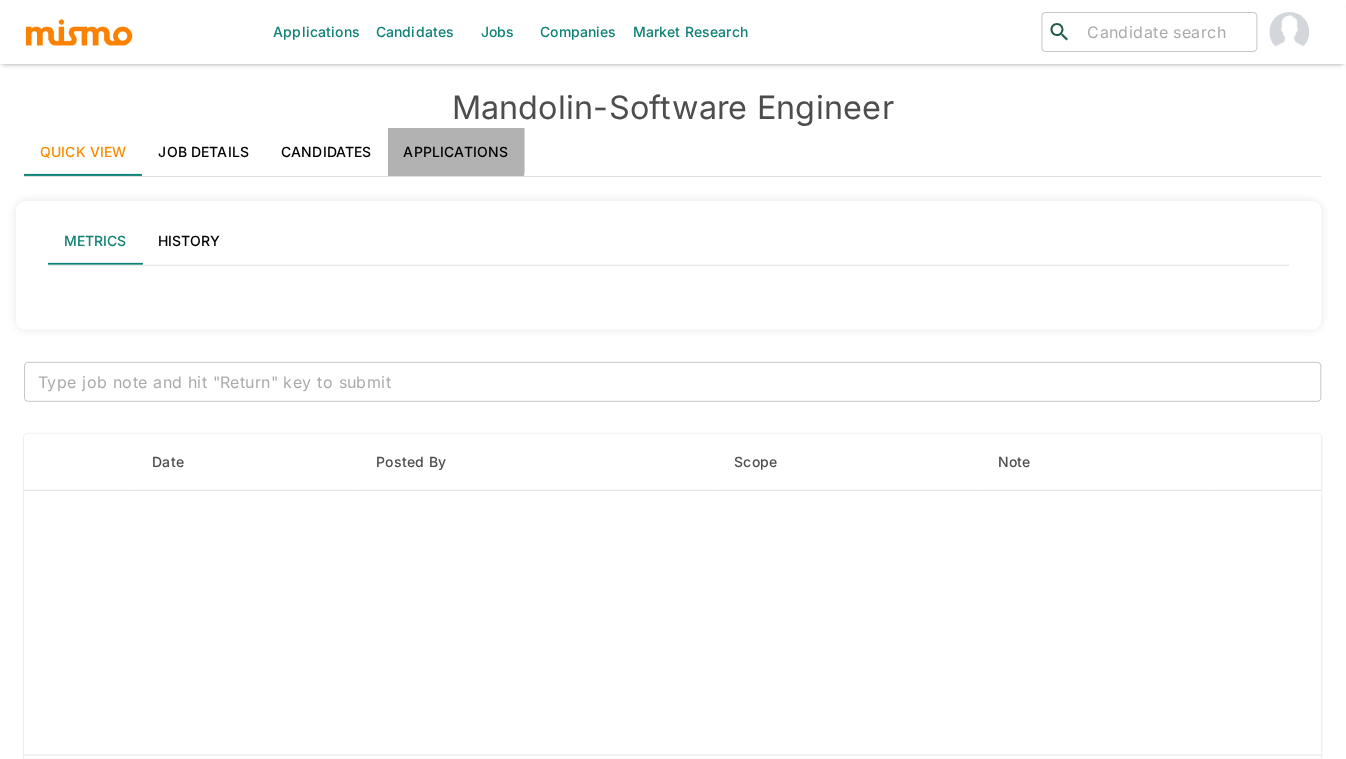 click on "Applications" at bounding box center (456, 152) 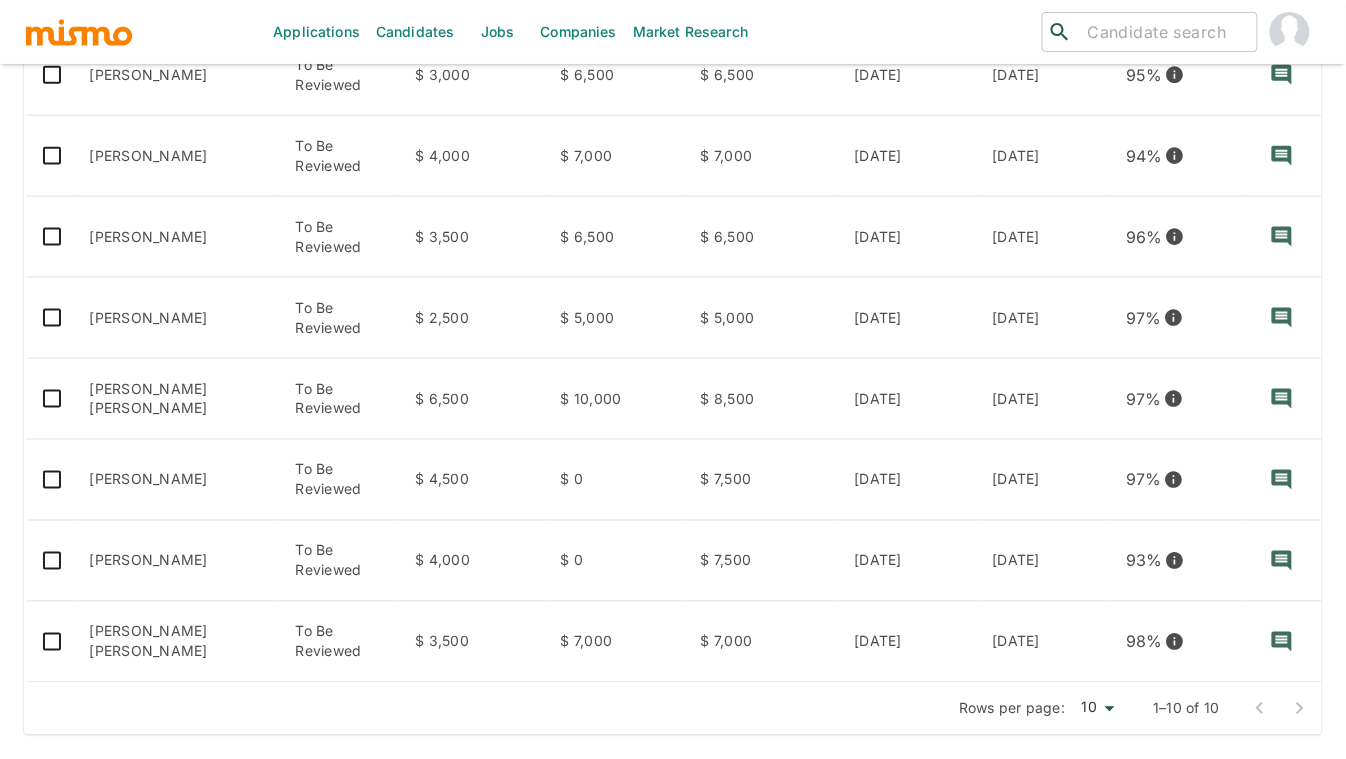 scroll, scrollTop: 605, scrollLeft: 0, axis: vertical 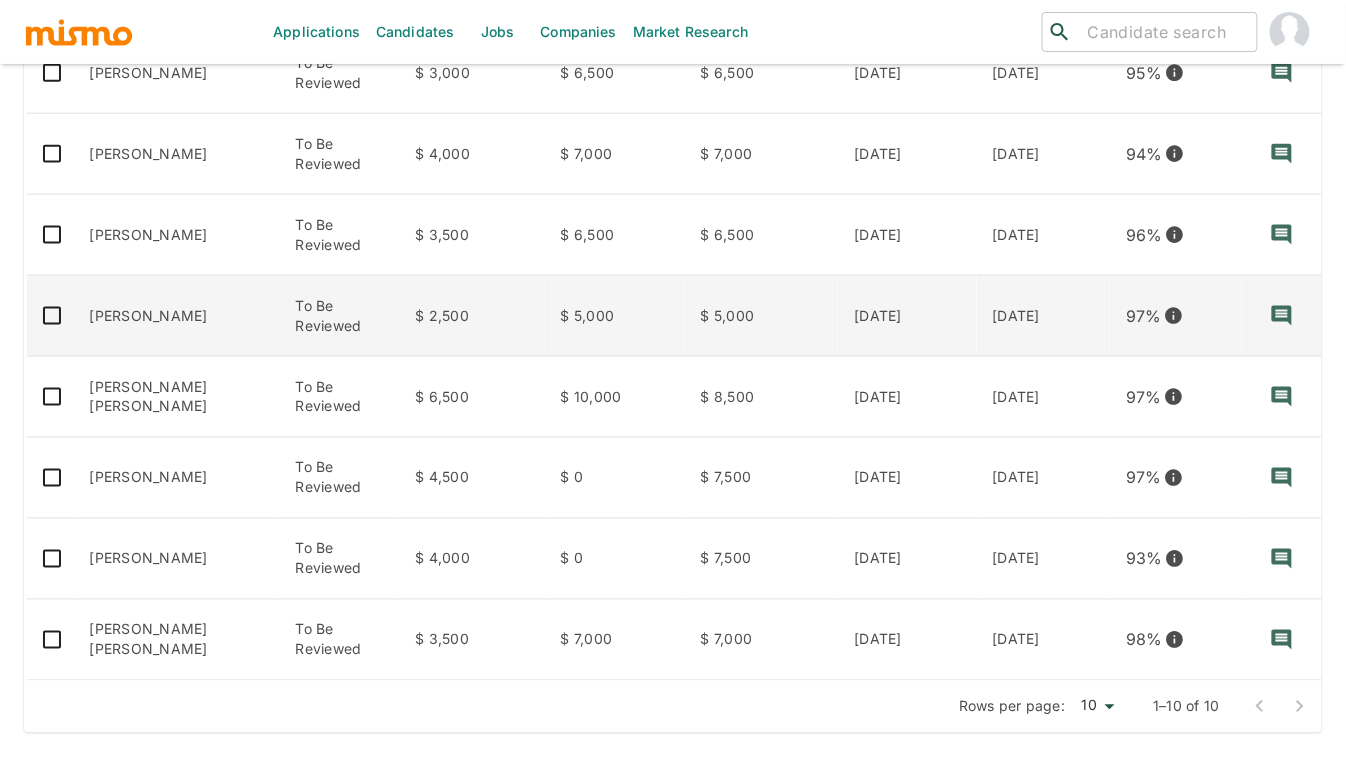 click on "[PERSON_NAME]" at bounding box center (177, 316) 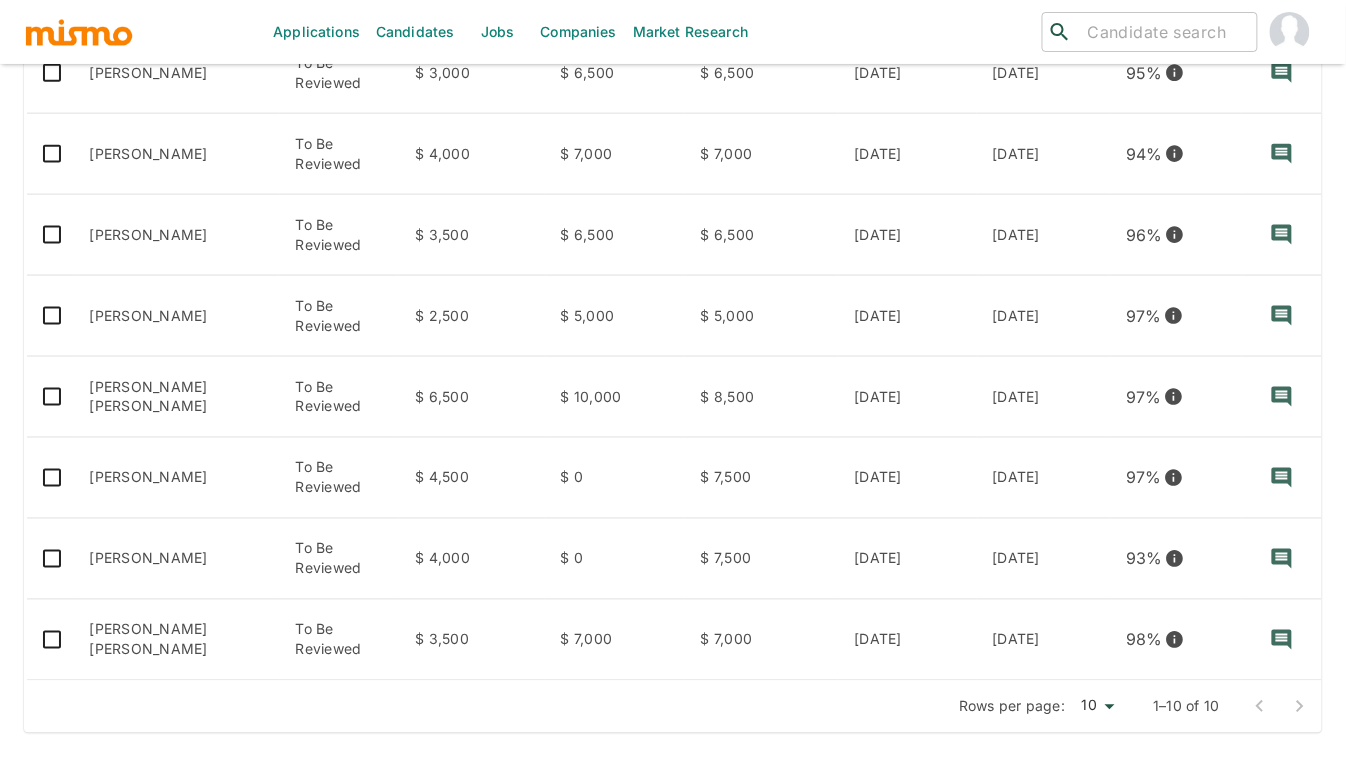 scroll, scrollTop: 0, scrollLeft: 0, axis: both 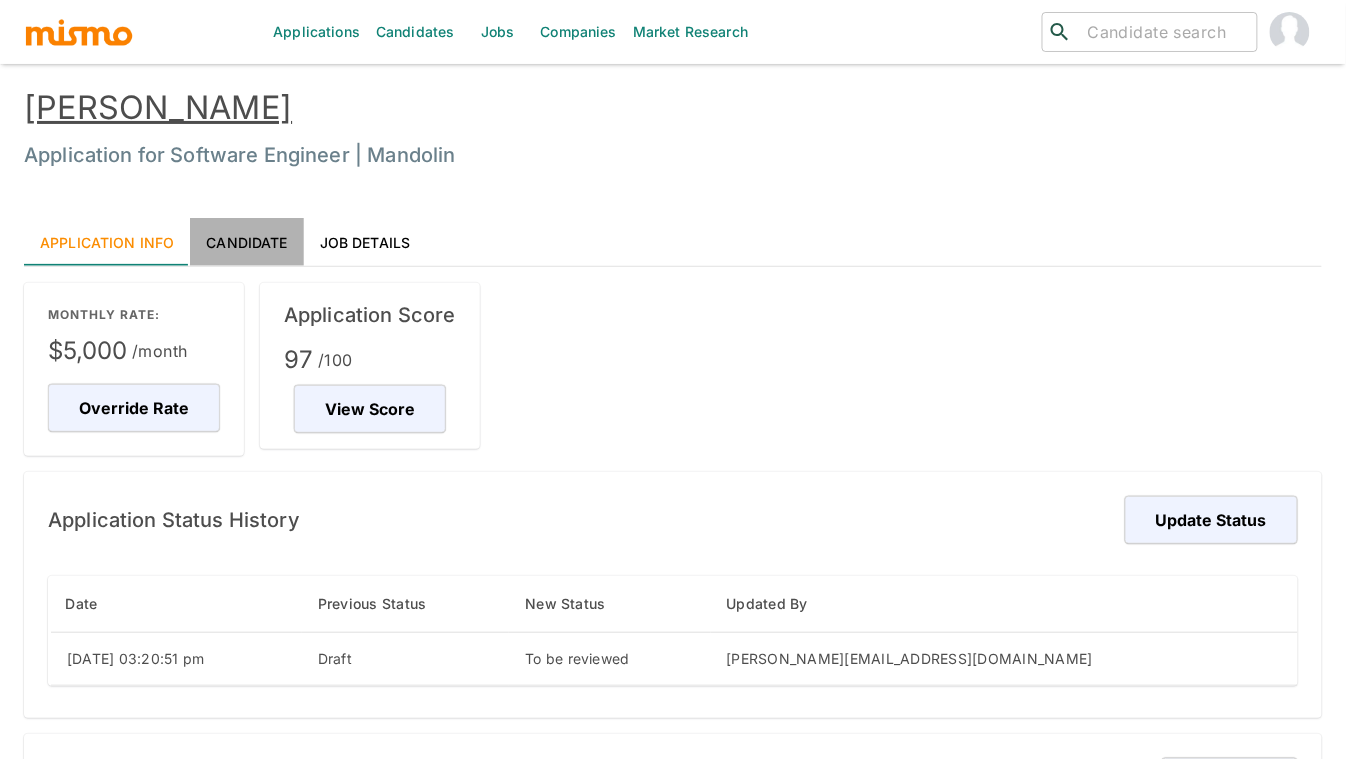 click on "Candidate" at bounding box center [246, 242] 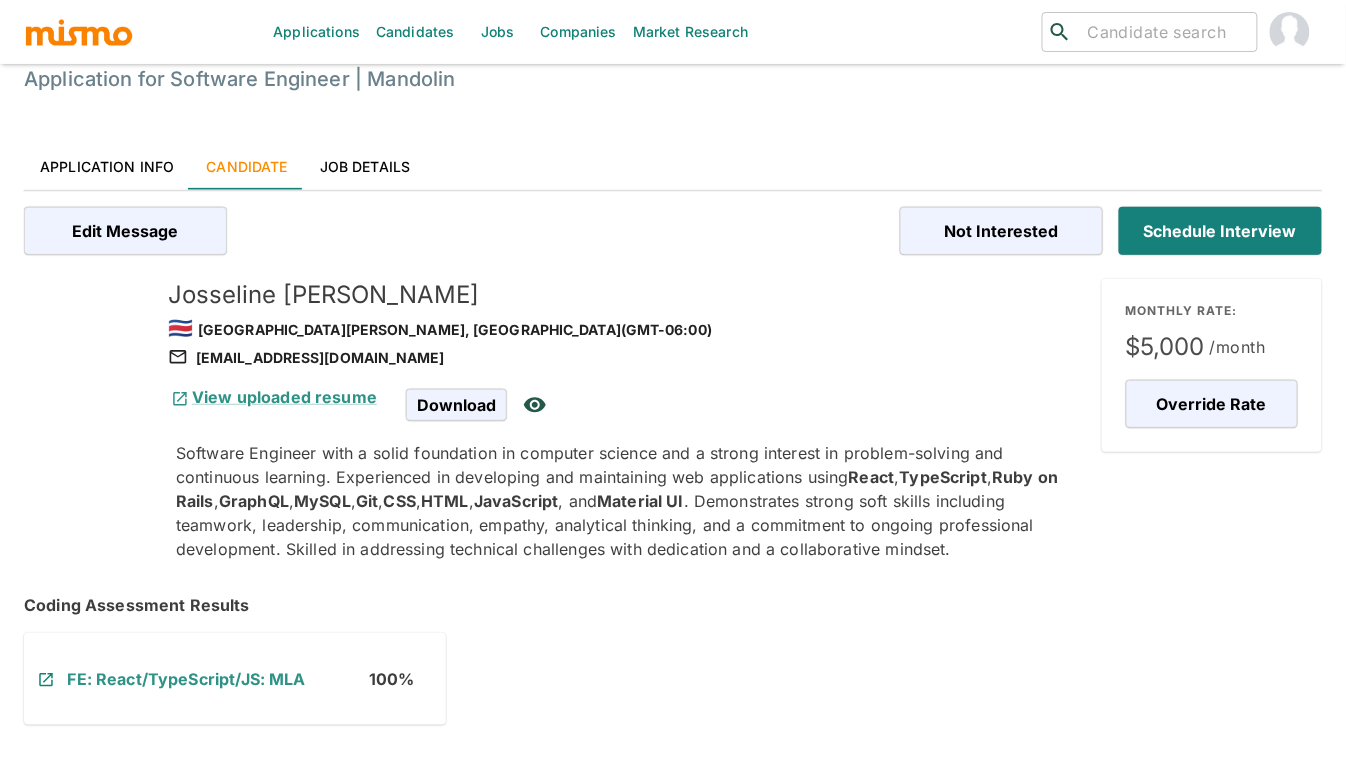 scroll, scrollTop: 0, scrollLeft: 0, axis: both 